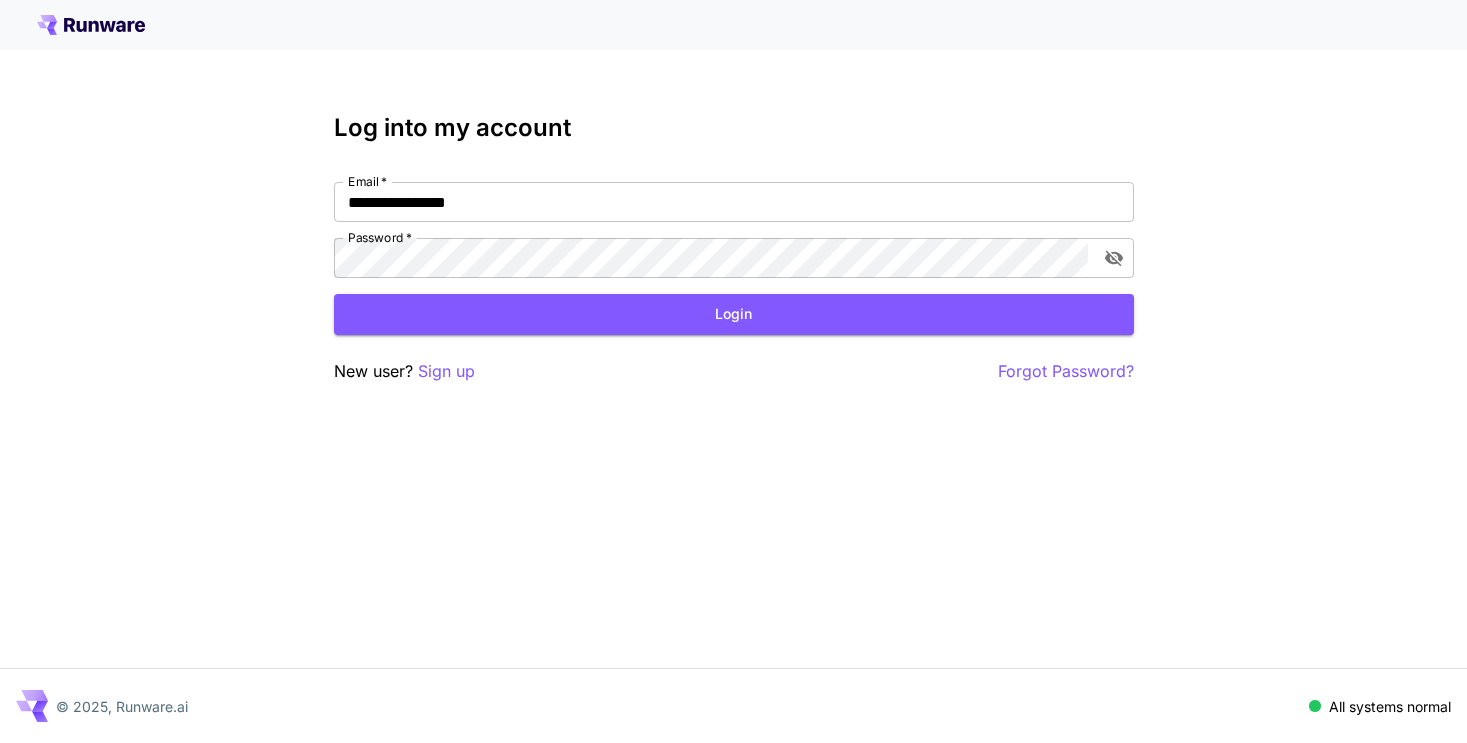 scroll, scrollTop: 0, scrollLeft: 0, axis: both 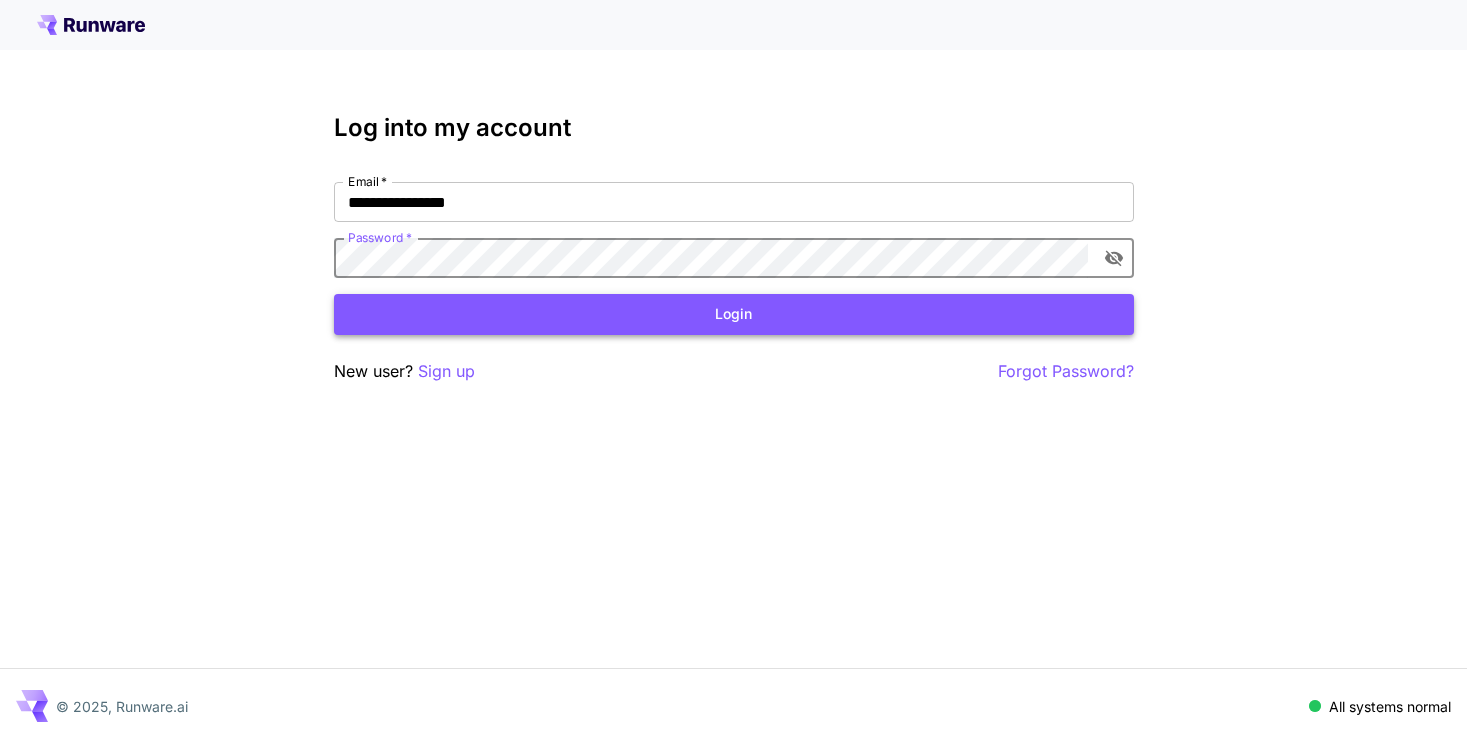 click on "Login" at bounding box center [734, 314] 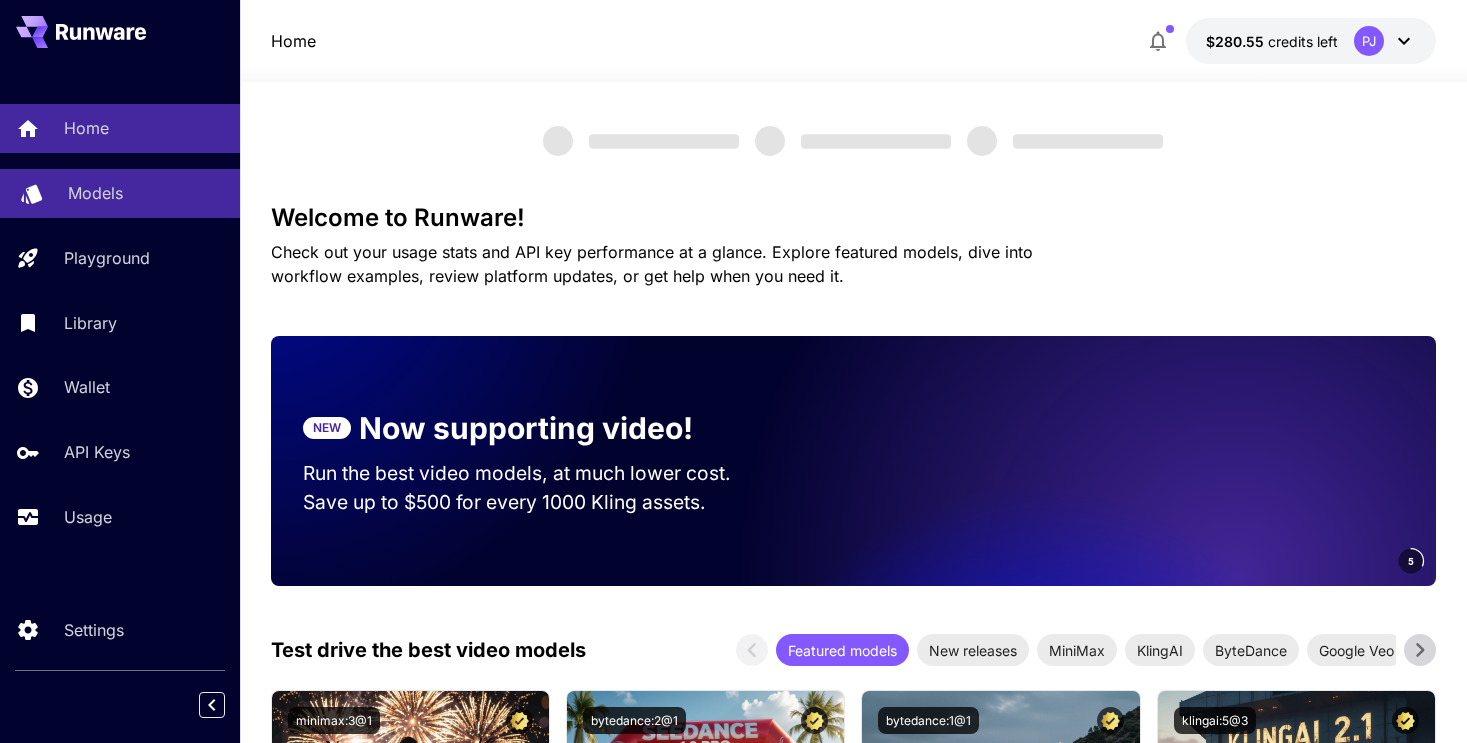 click on "Models" at bounding box center (95, 193) 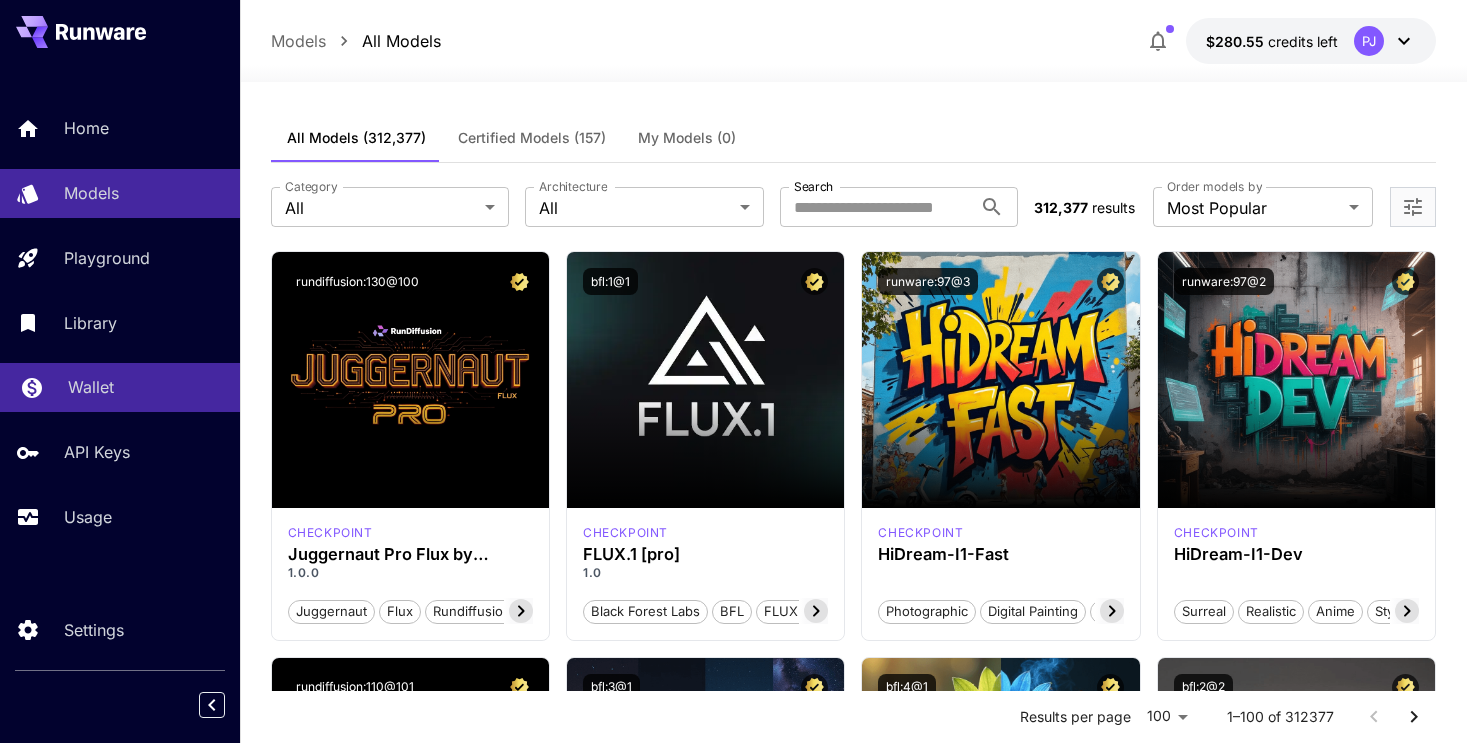 click on "Wallet" at bounding box center (91, 387) 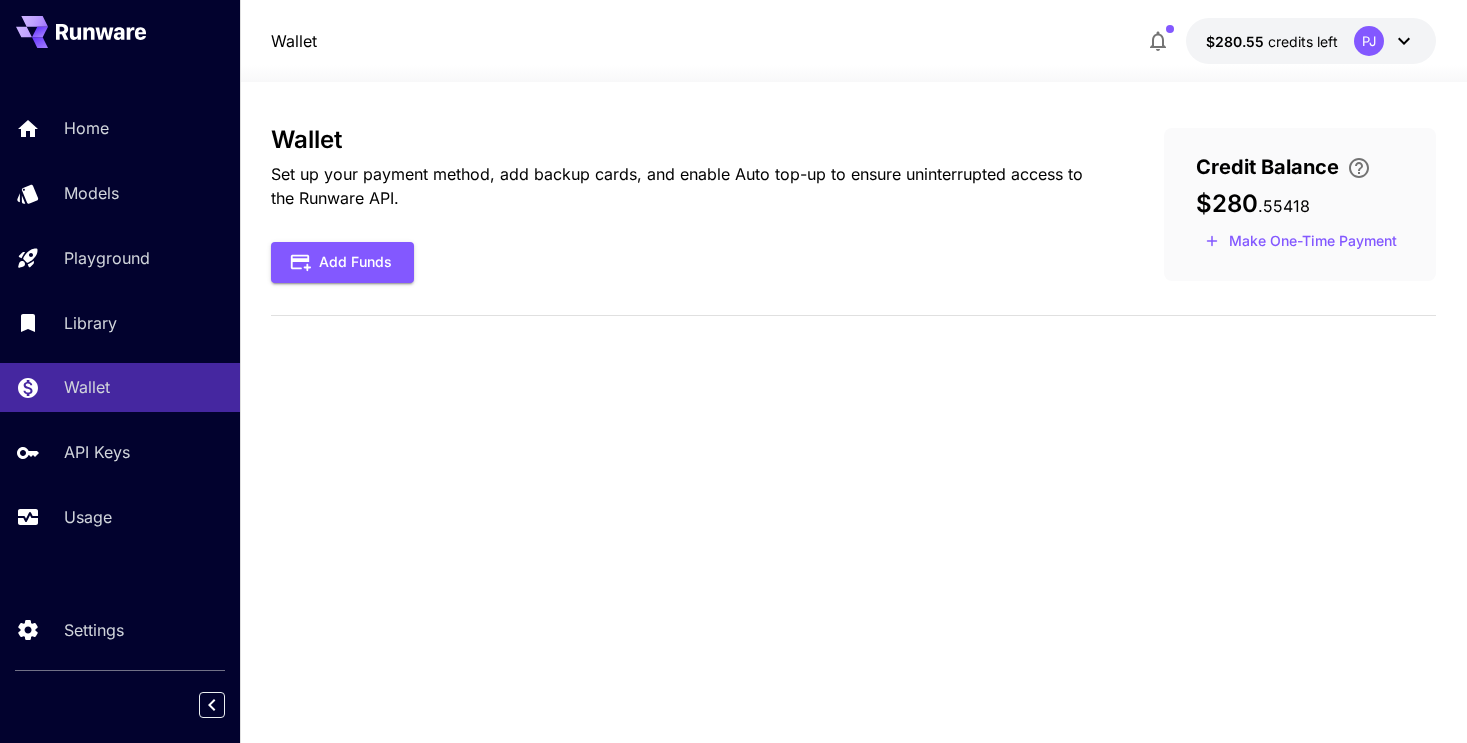 click on "$[AMOUNT] credits left [INITIAL]" at bounding box center [1311, 41] 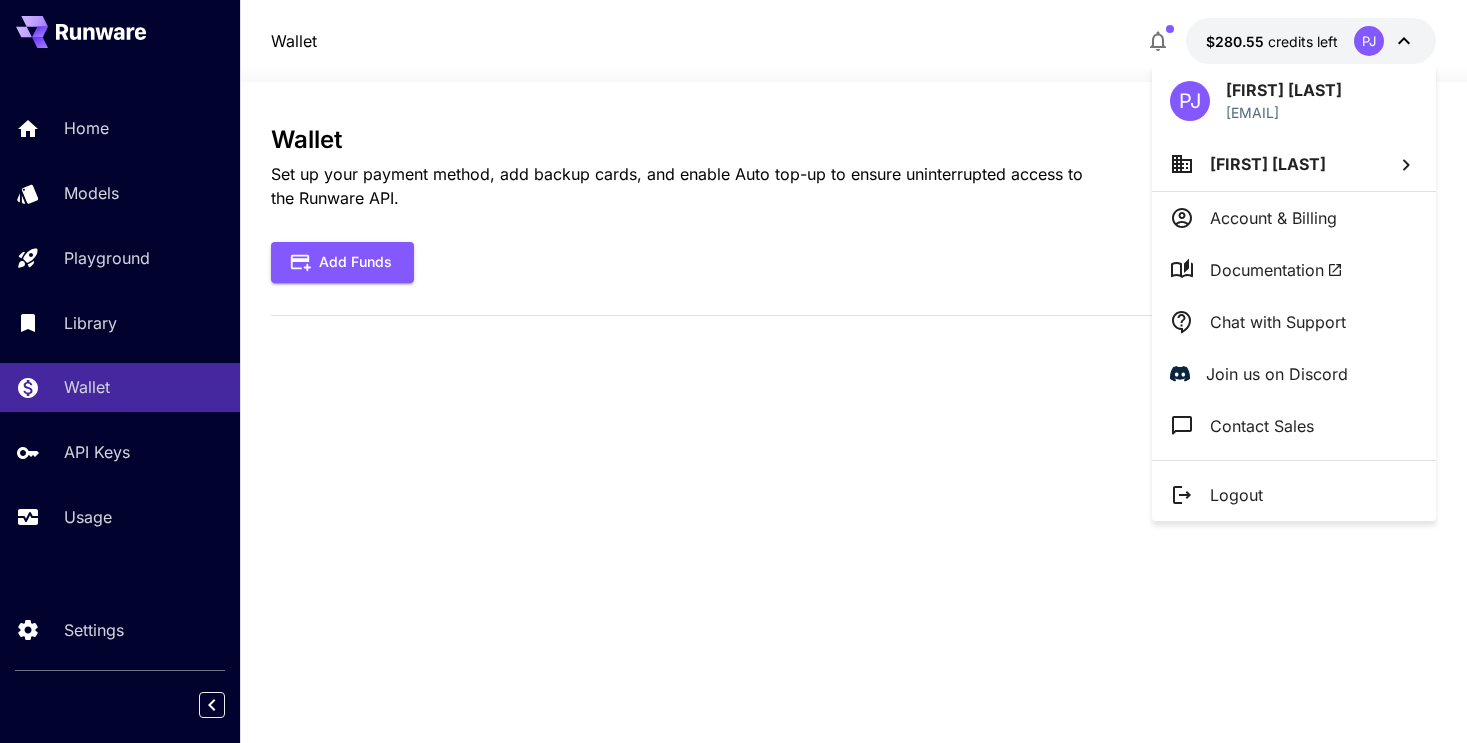 click at bounding box center [733, 371] 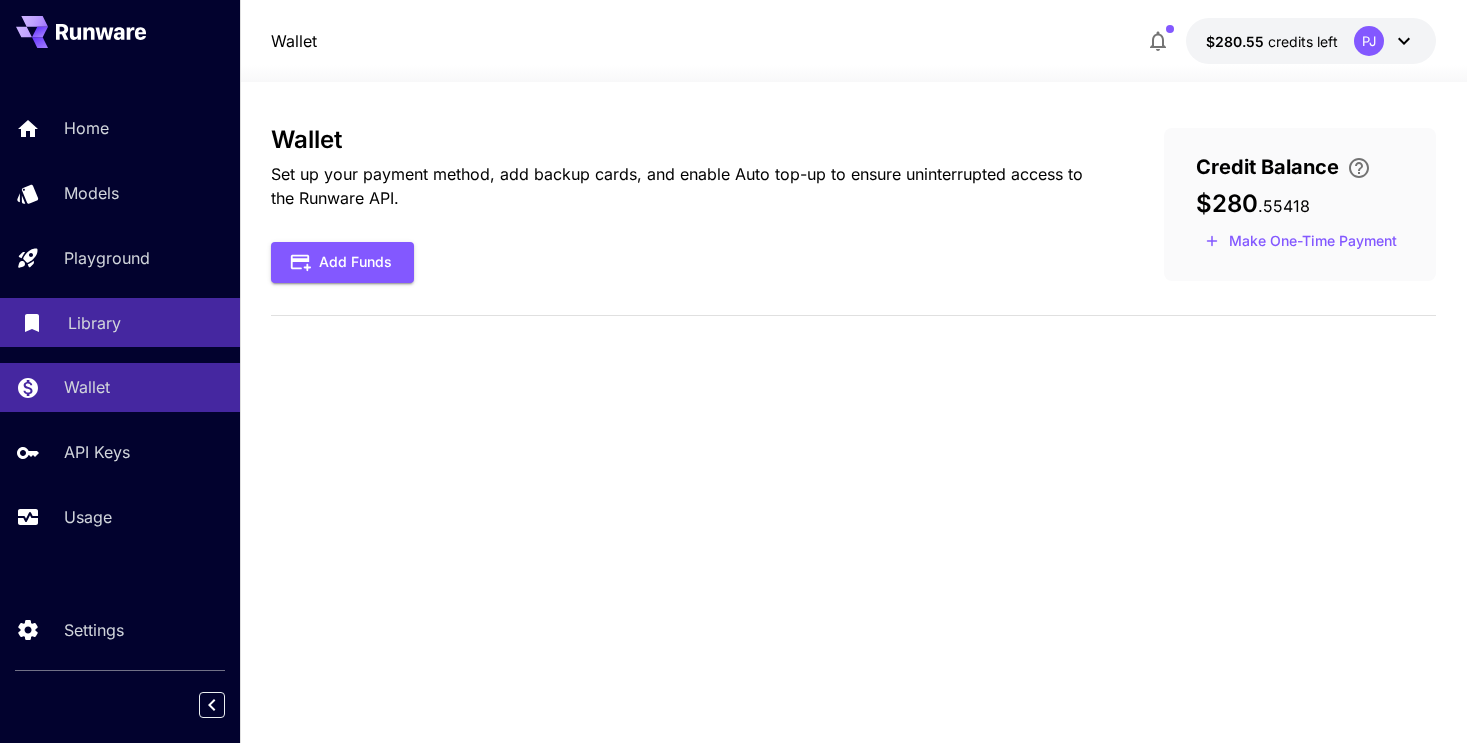 click on "Library" at bounding box center [94, 323] 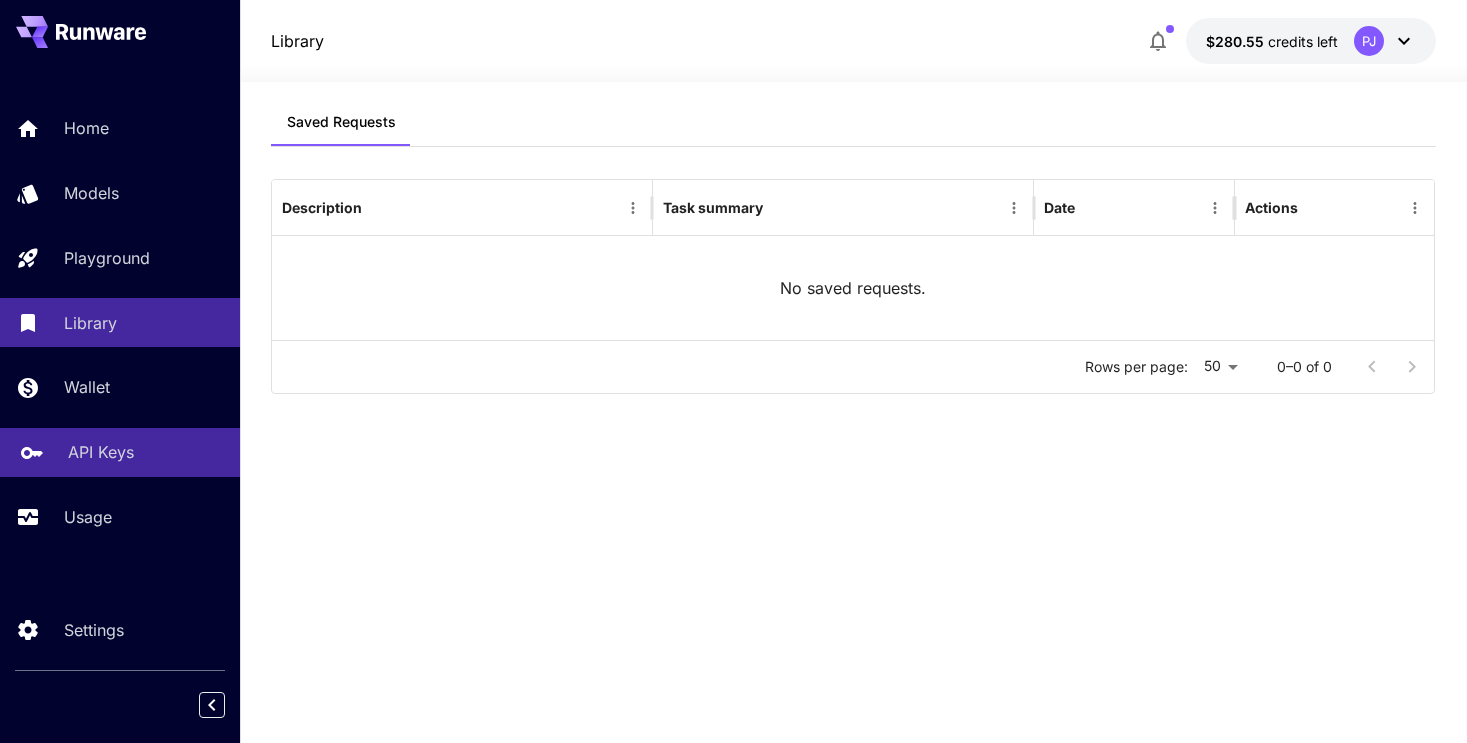 click on "API Keys" at bounding box center (101, 452) 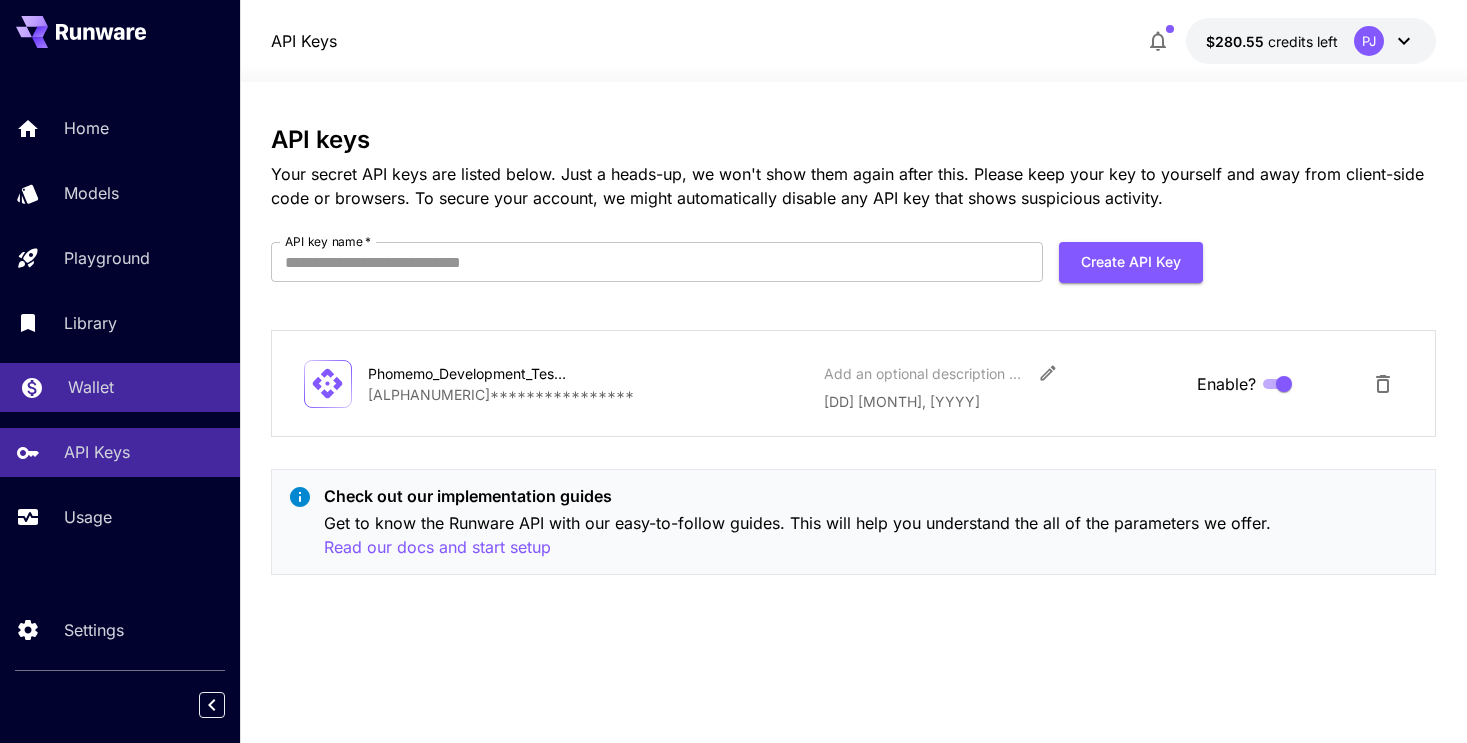 click on "Wallet" at bounding box center [91, 387] 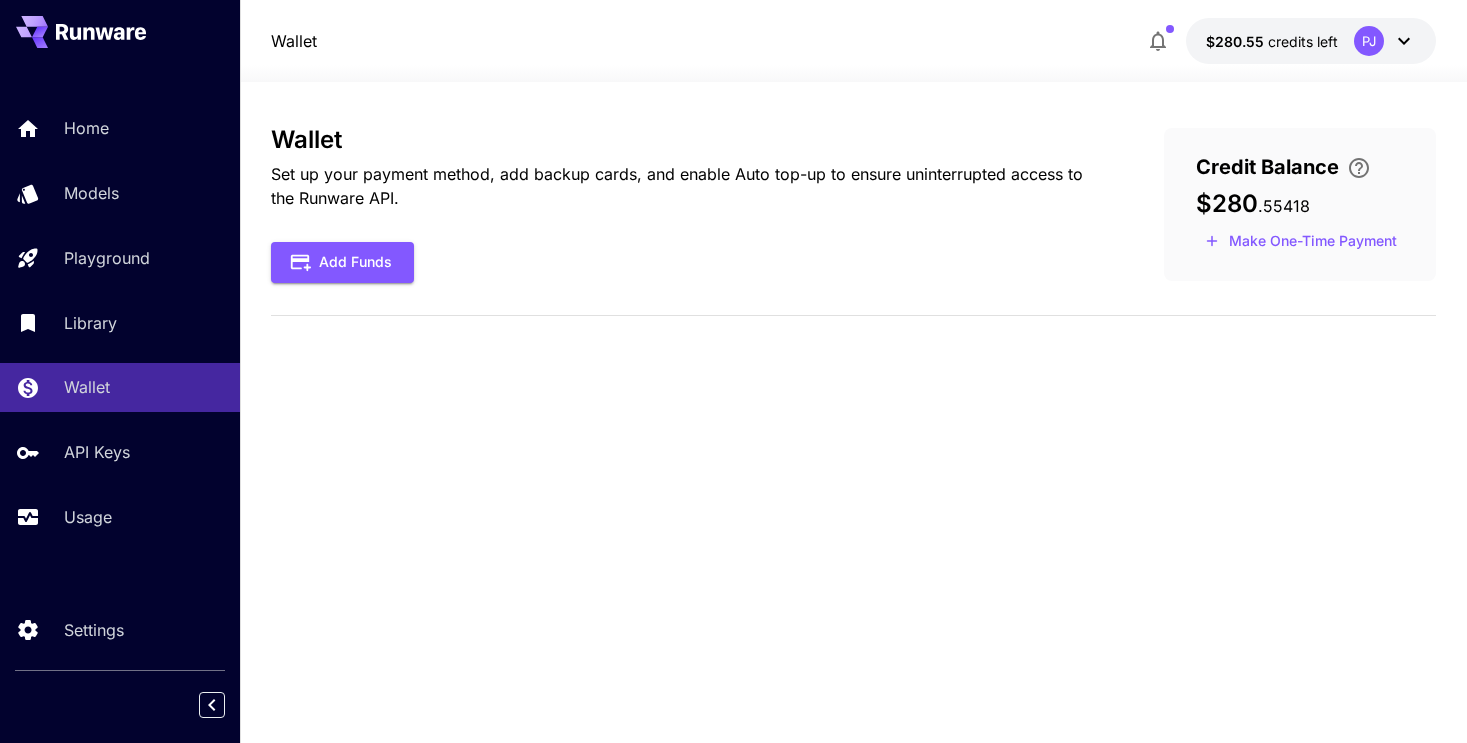 click 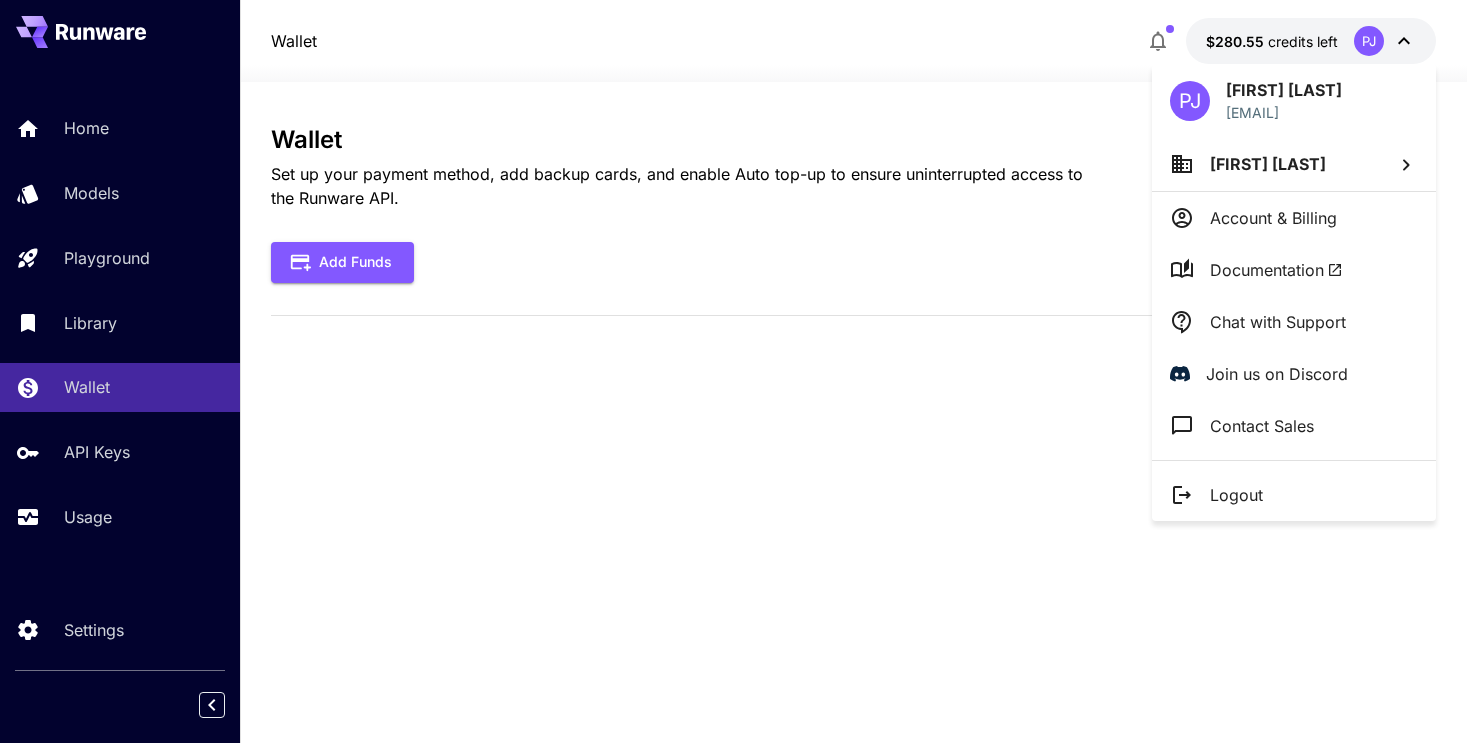 click on "Account & Billing" at bounding box center [1273, 218] 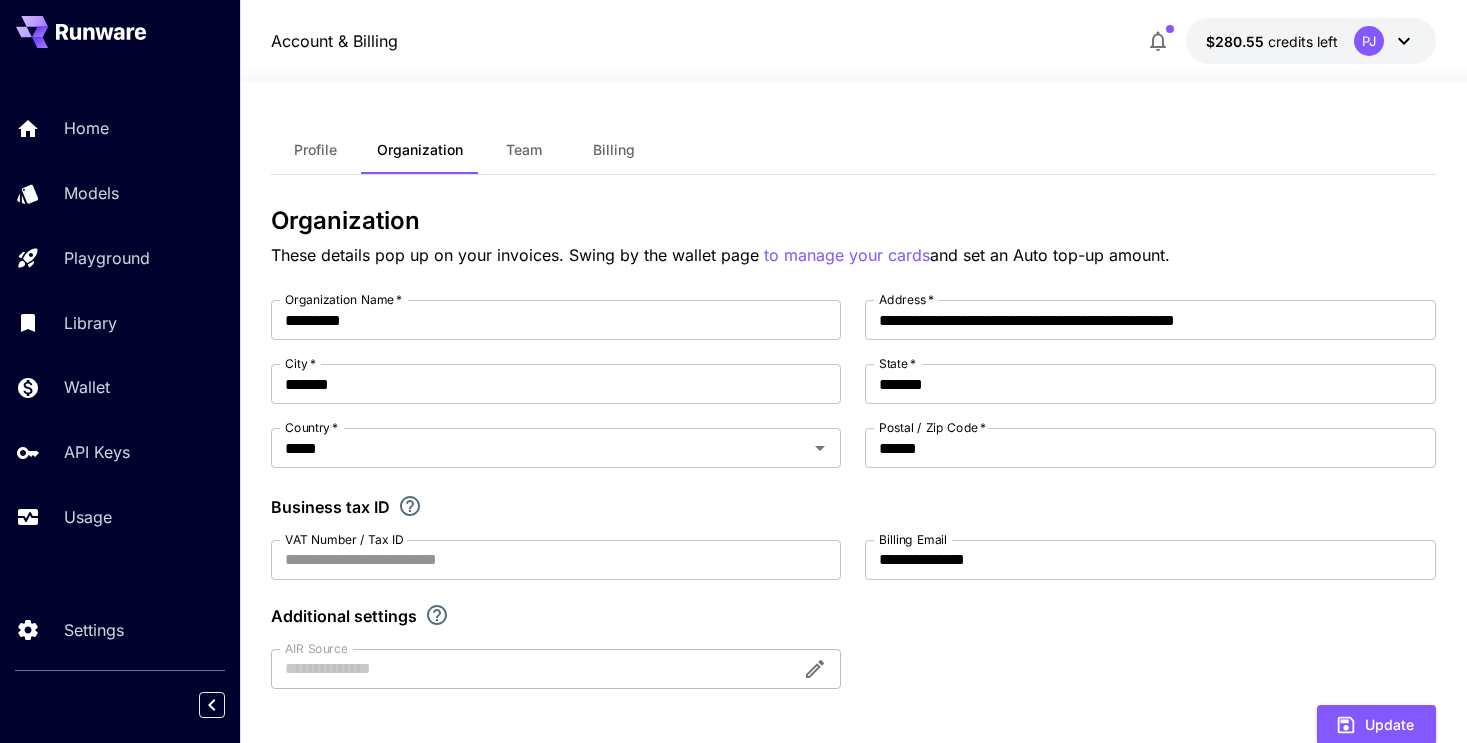 click on "Billing" at bounding box center [614, 150] 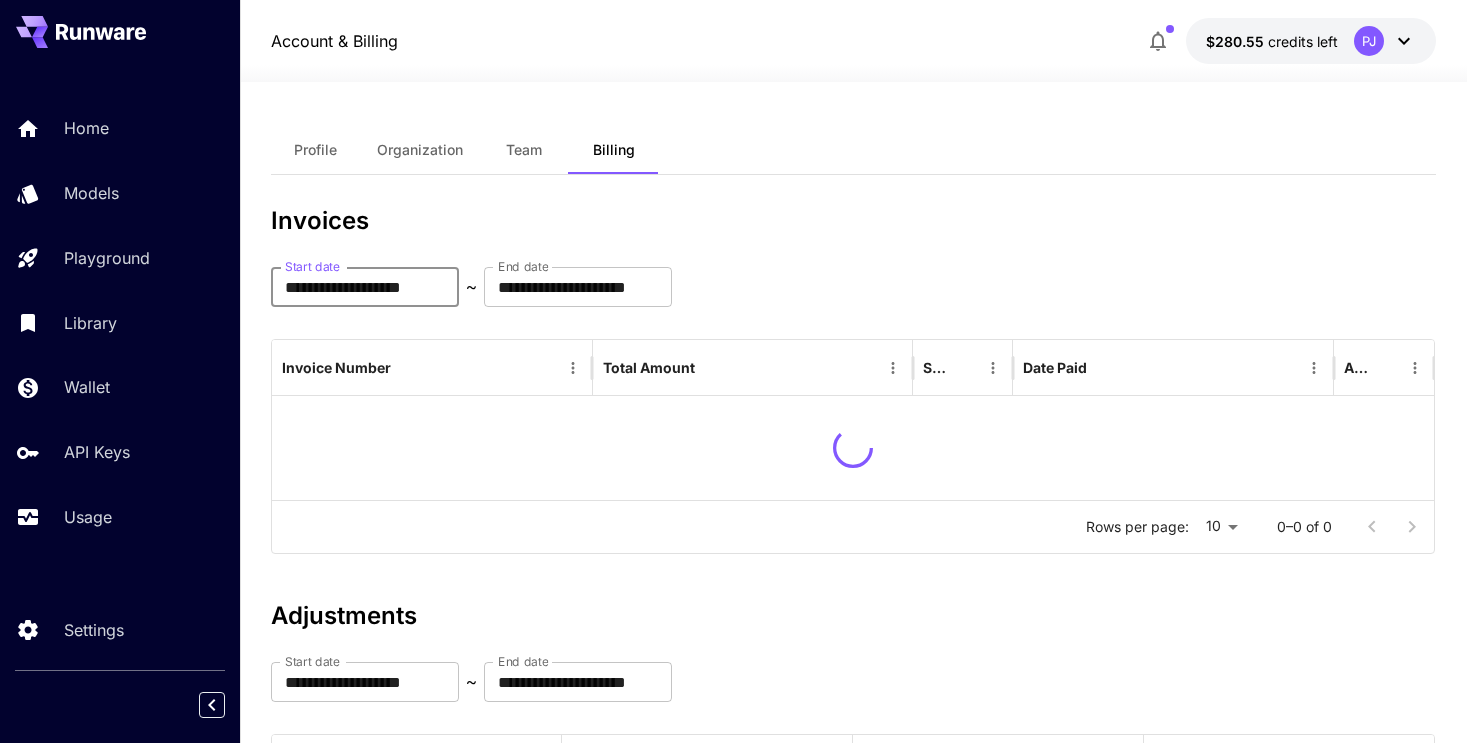 click on "**********" at bounding box center [365, 287] 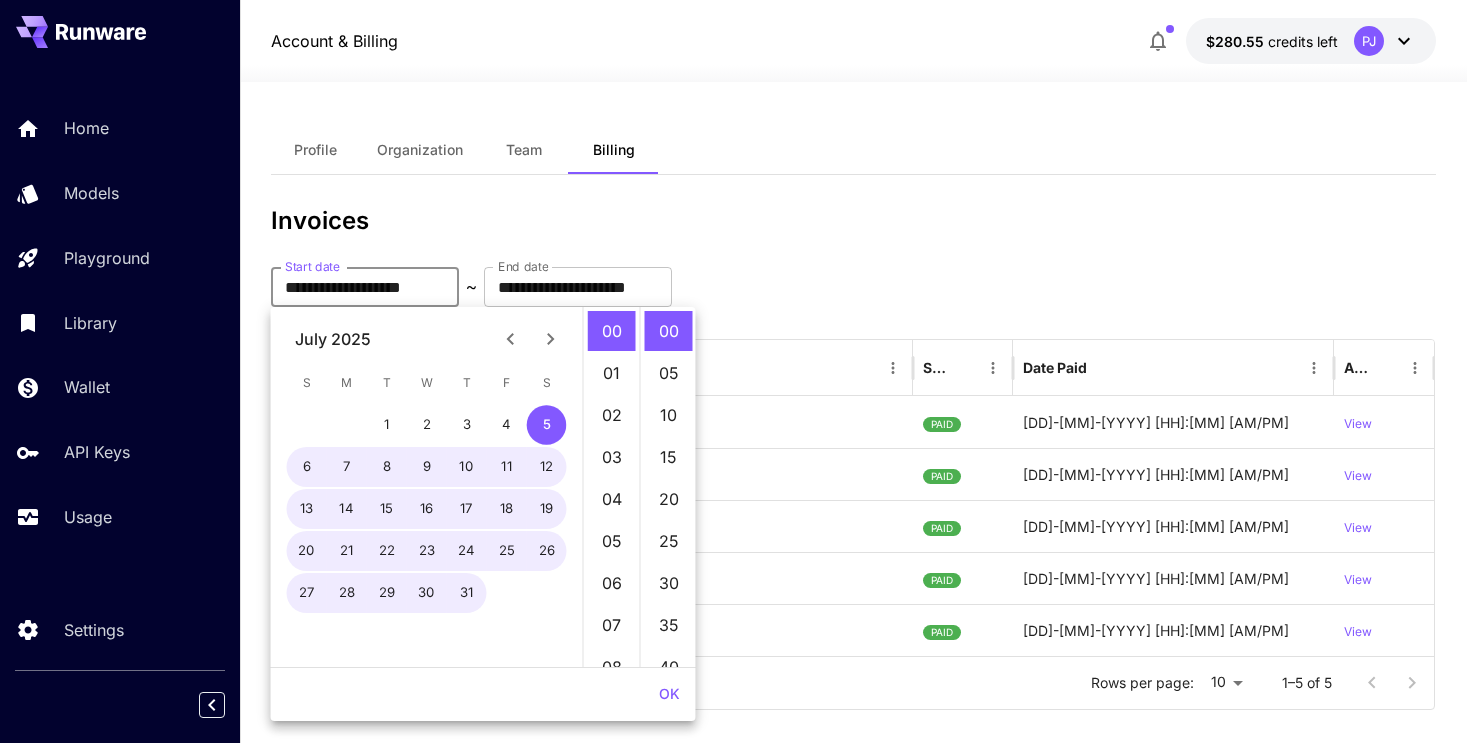 click 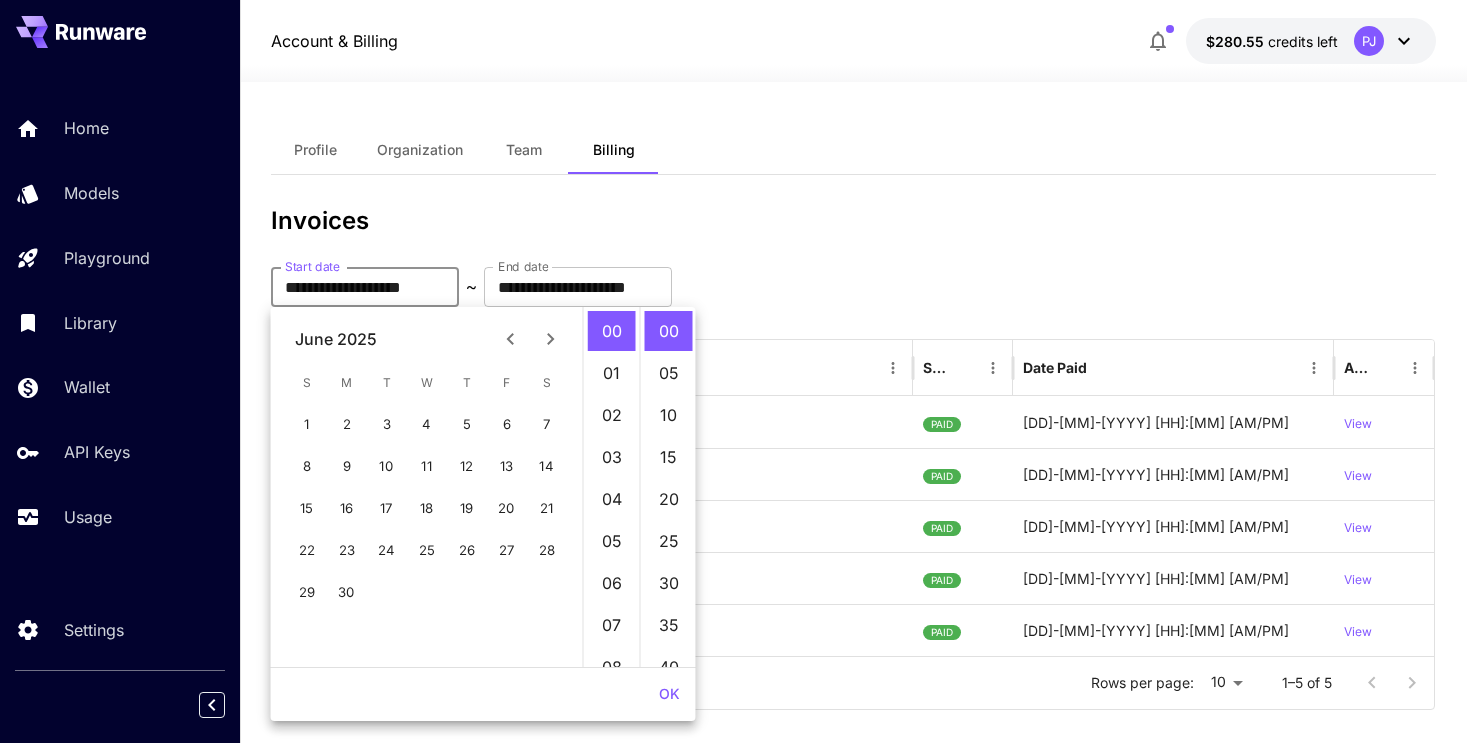 click 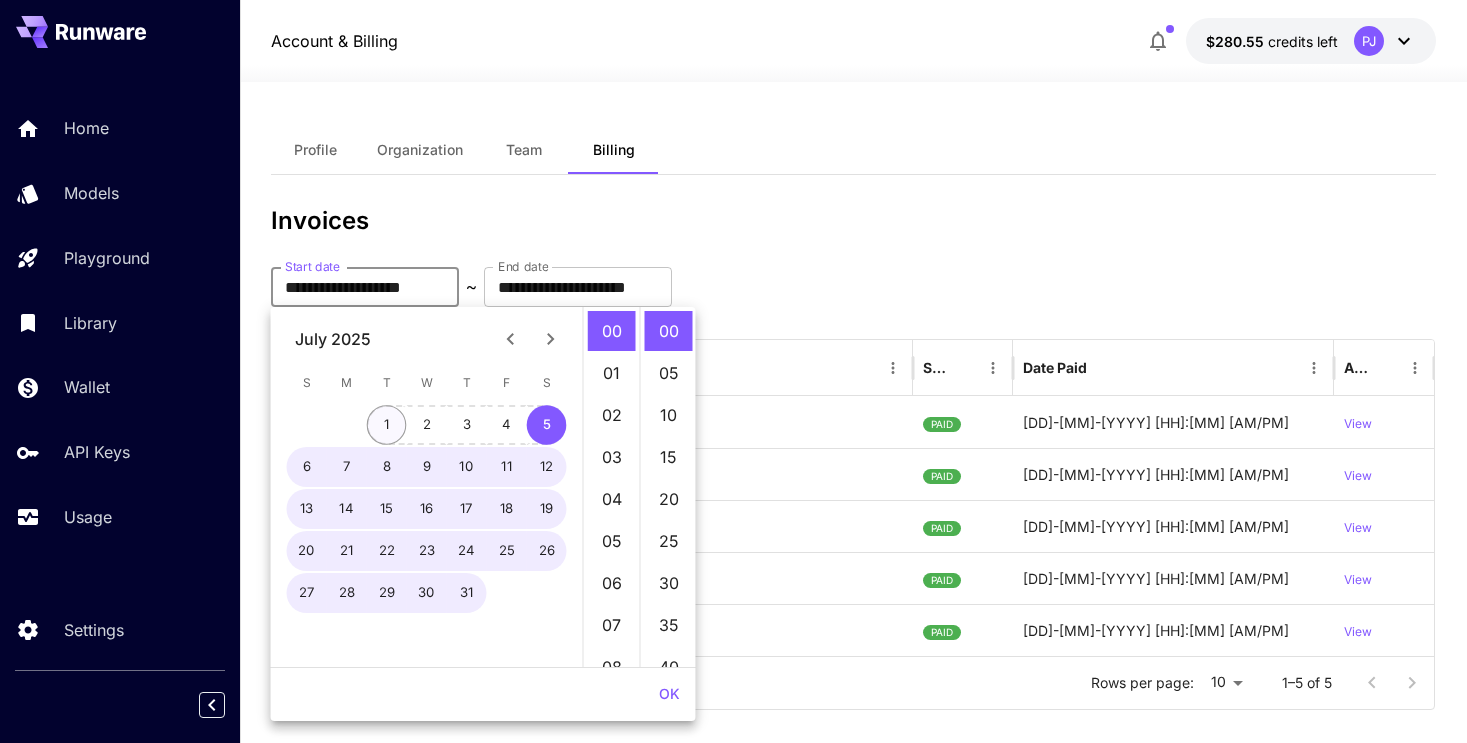 click on "1" at bounding box center [387, 425] 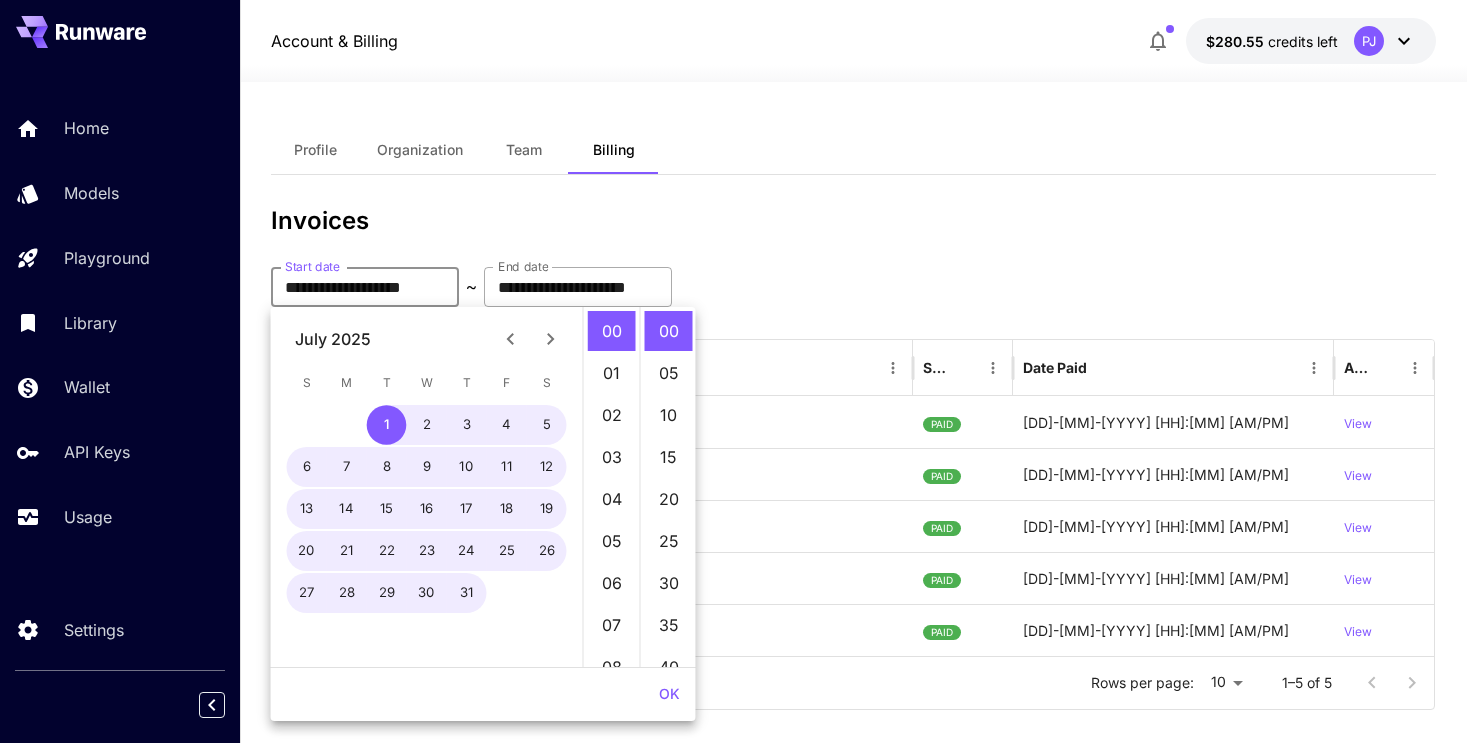 click on "**********" at bounding box center (578, 287) 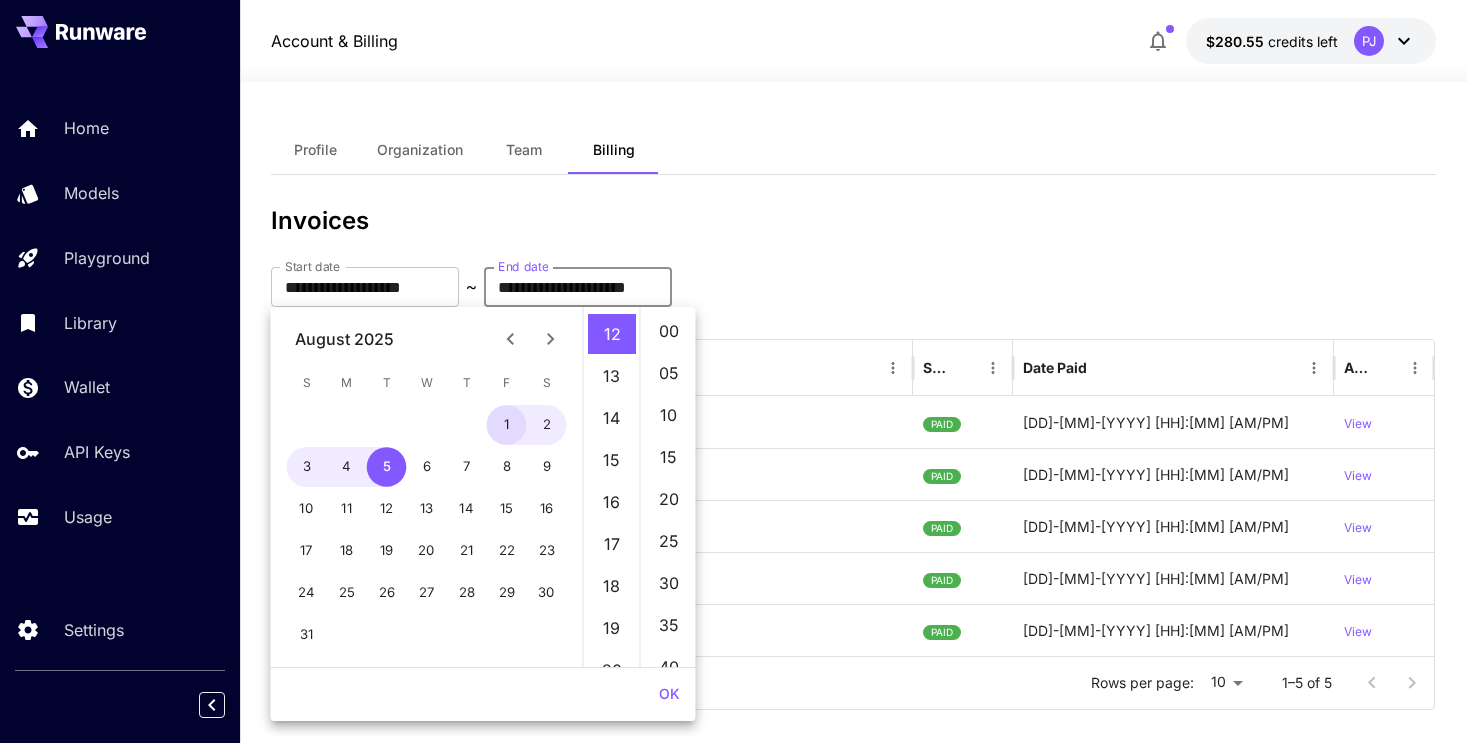 scroll, scrollTop: 504, scrollLeft: 0, axis: vertical 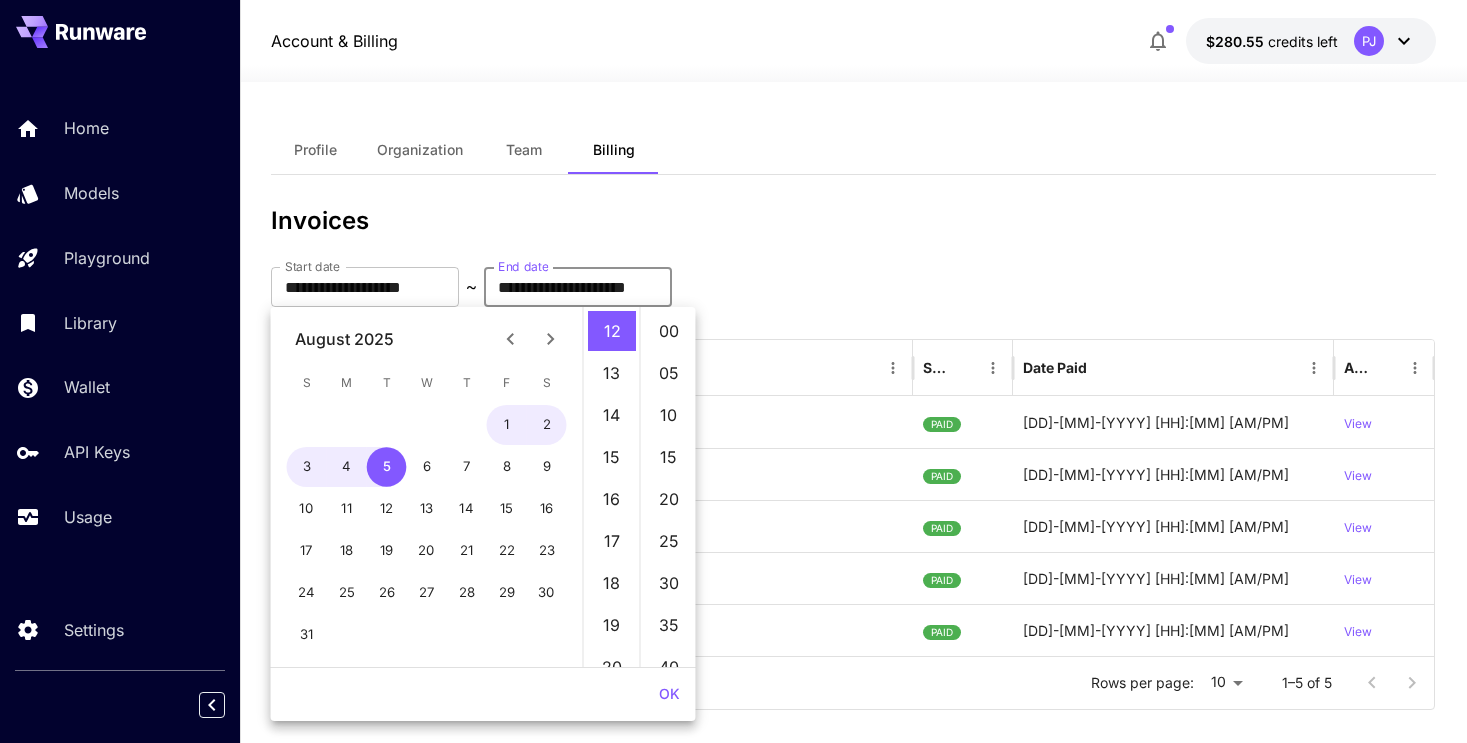 click 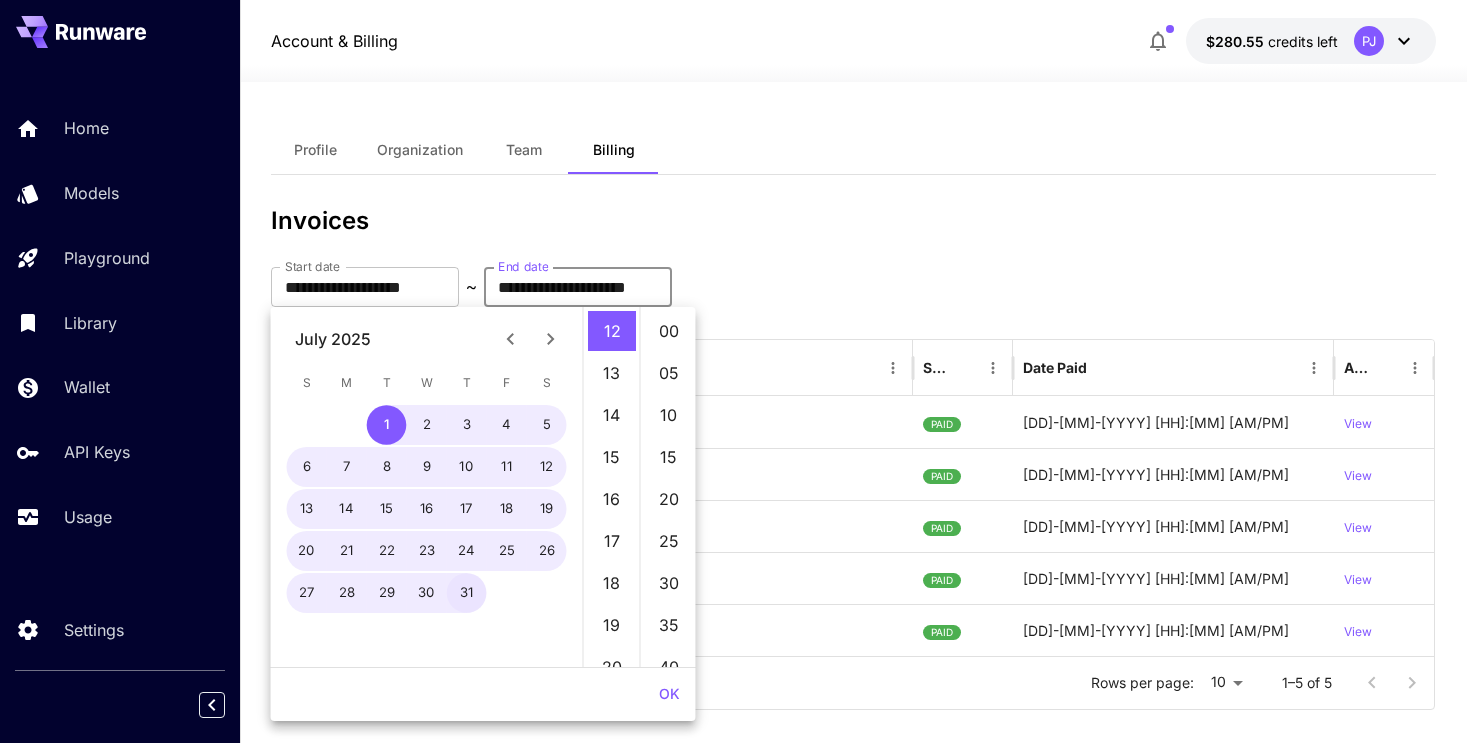 click on "31" at bounding box center [467, 593] 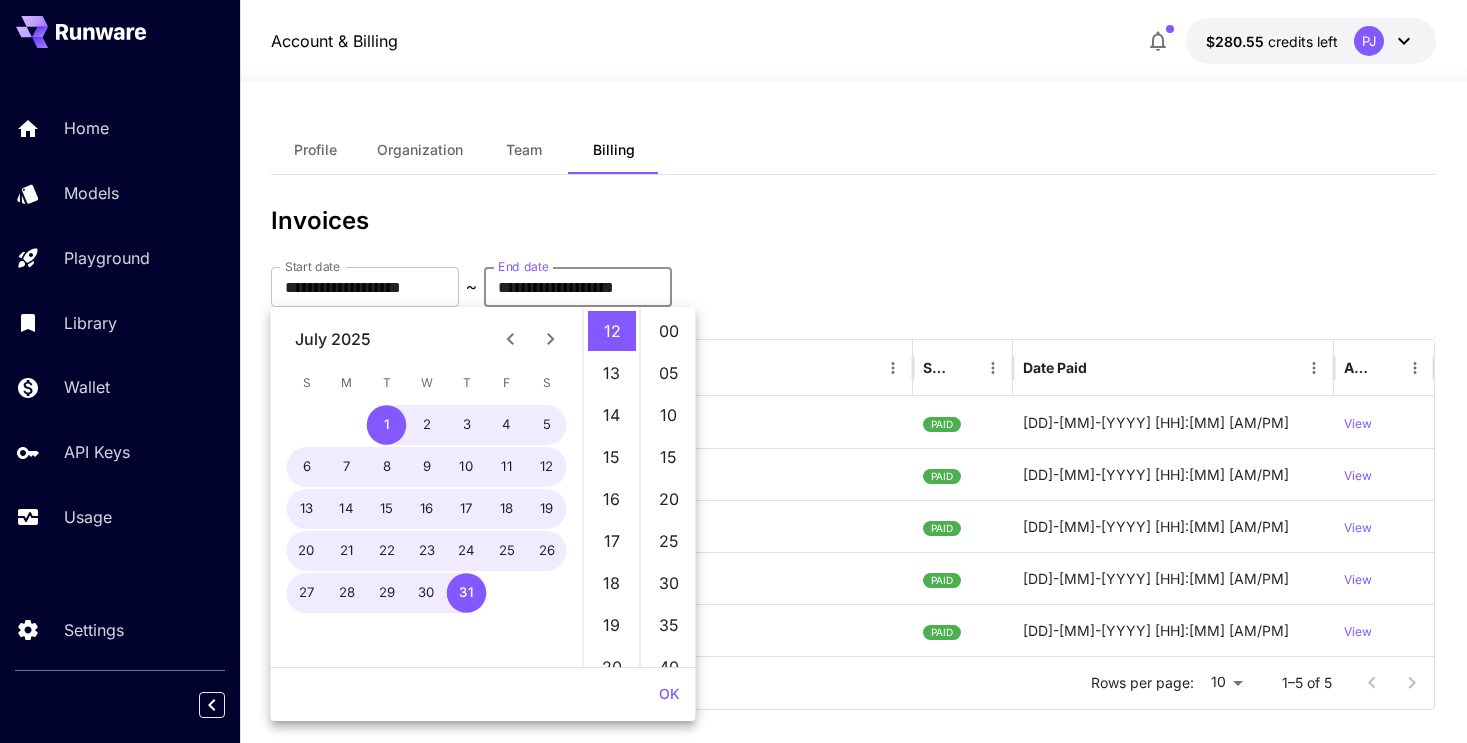 click on "OK" at bounding box center (669, 694) 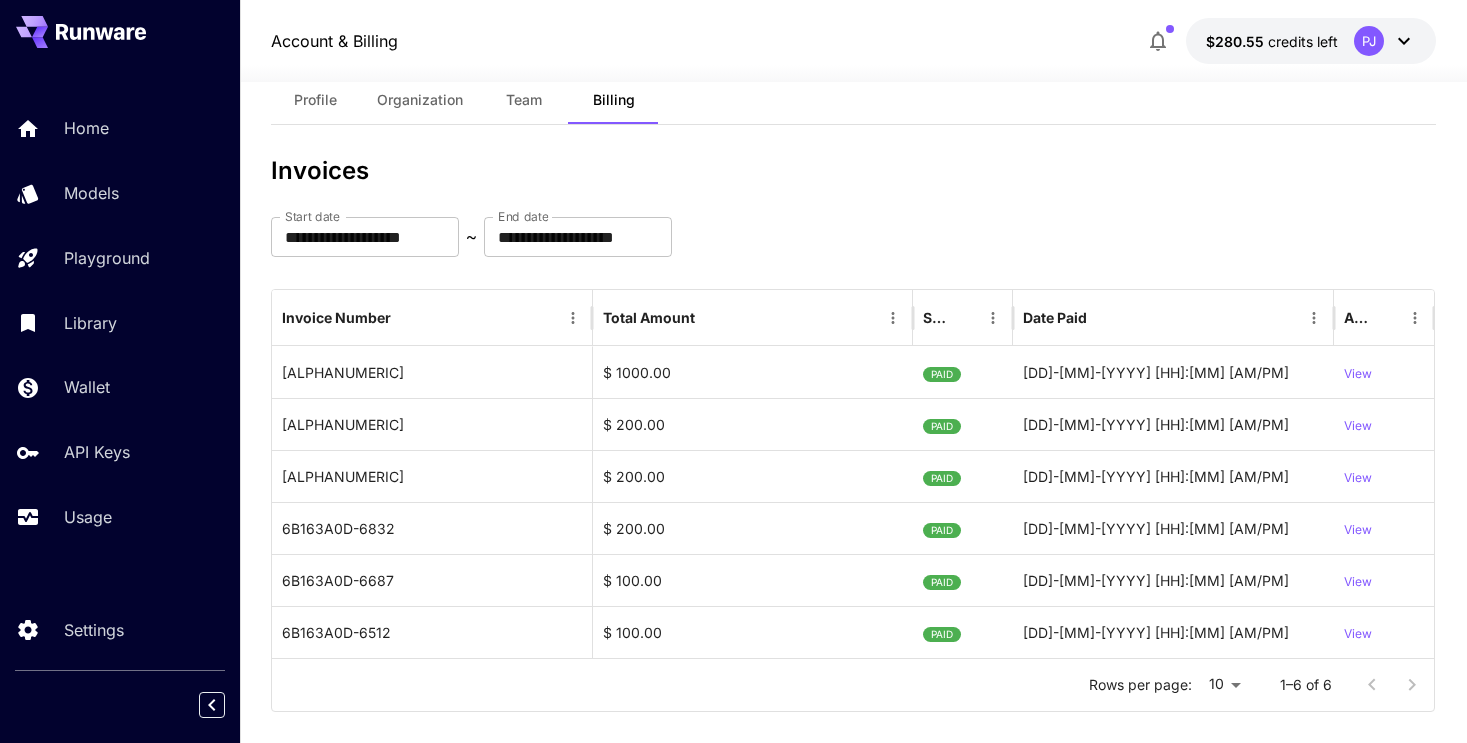 scroll, scrollTop: 32, scrollLeft: 0, axis: vertical 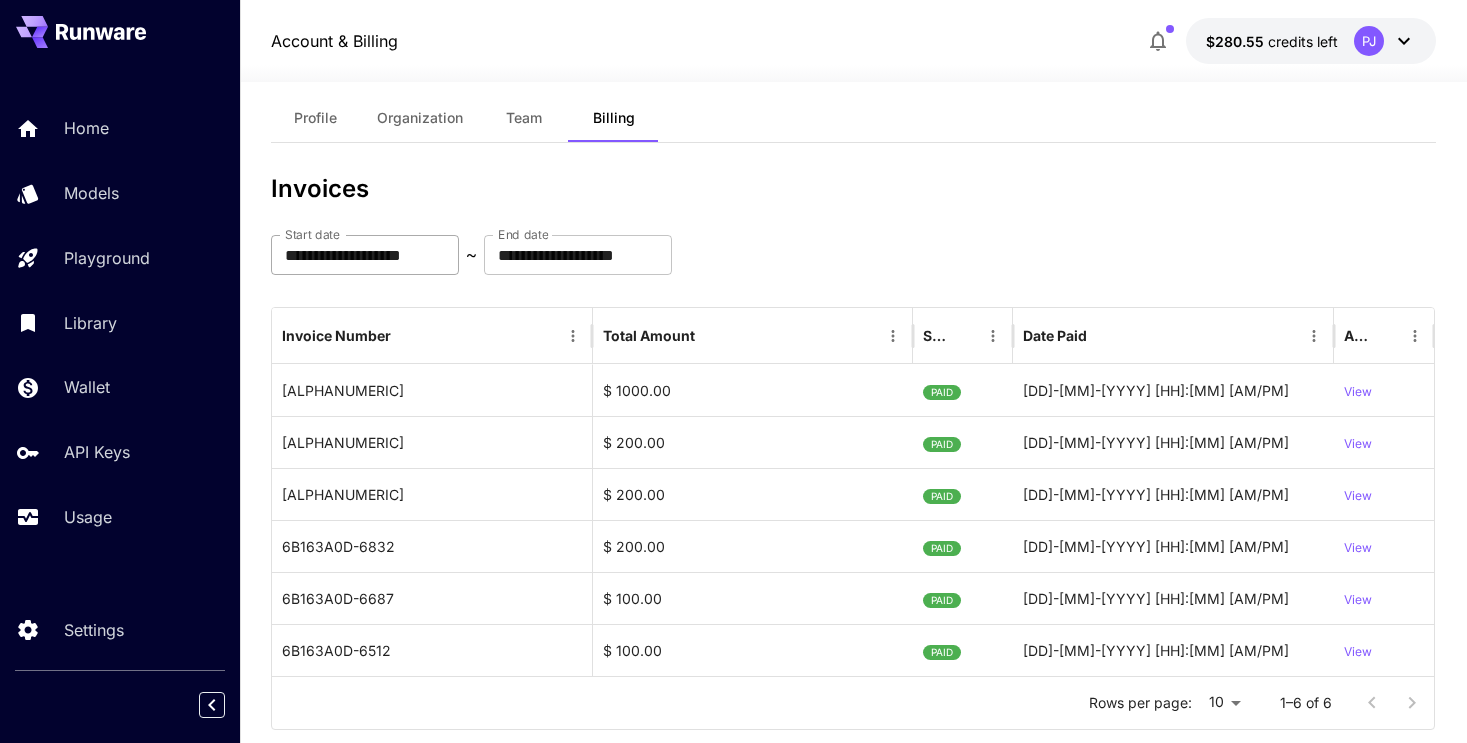 click on "**********" at bounding box center (365, 255) 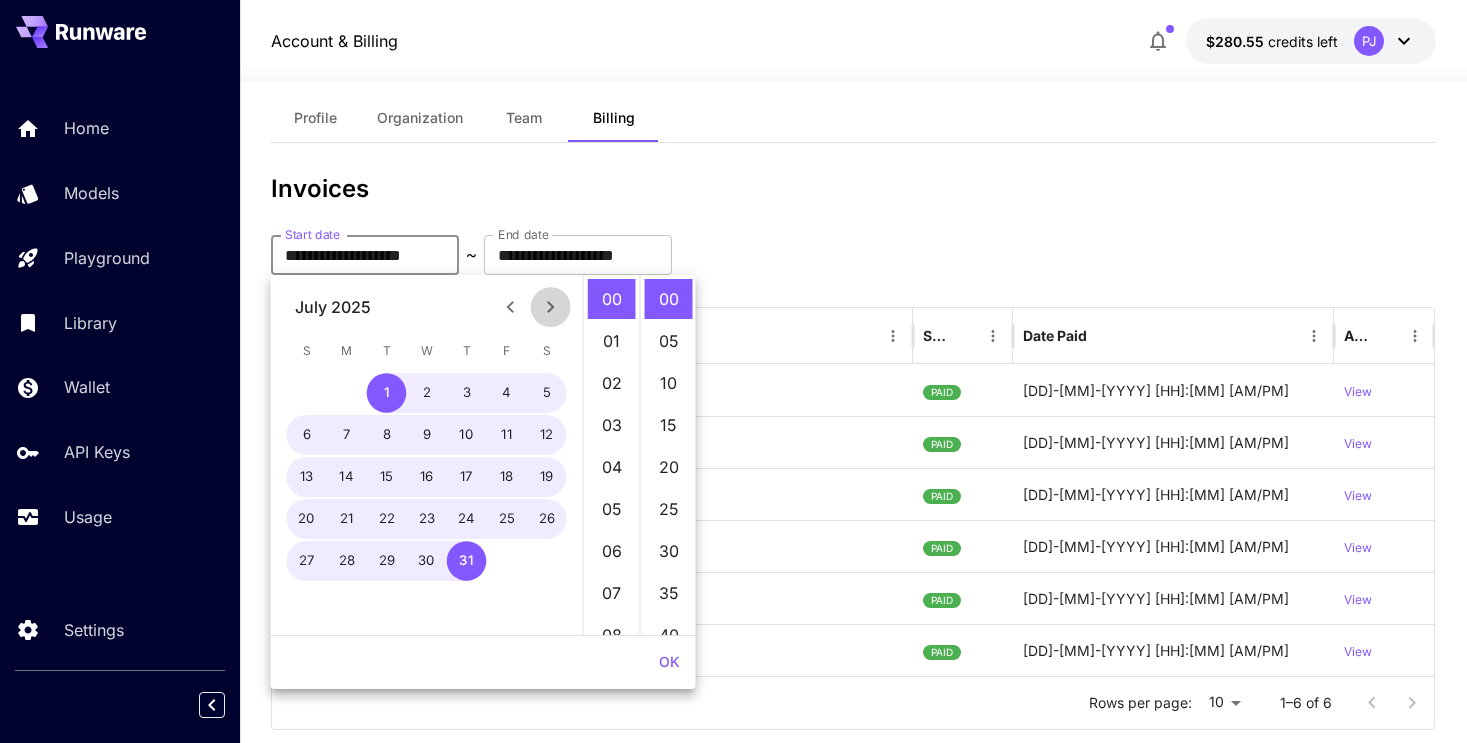 click 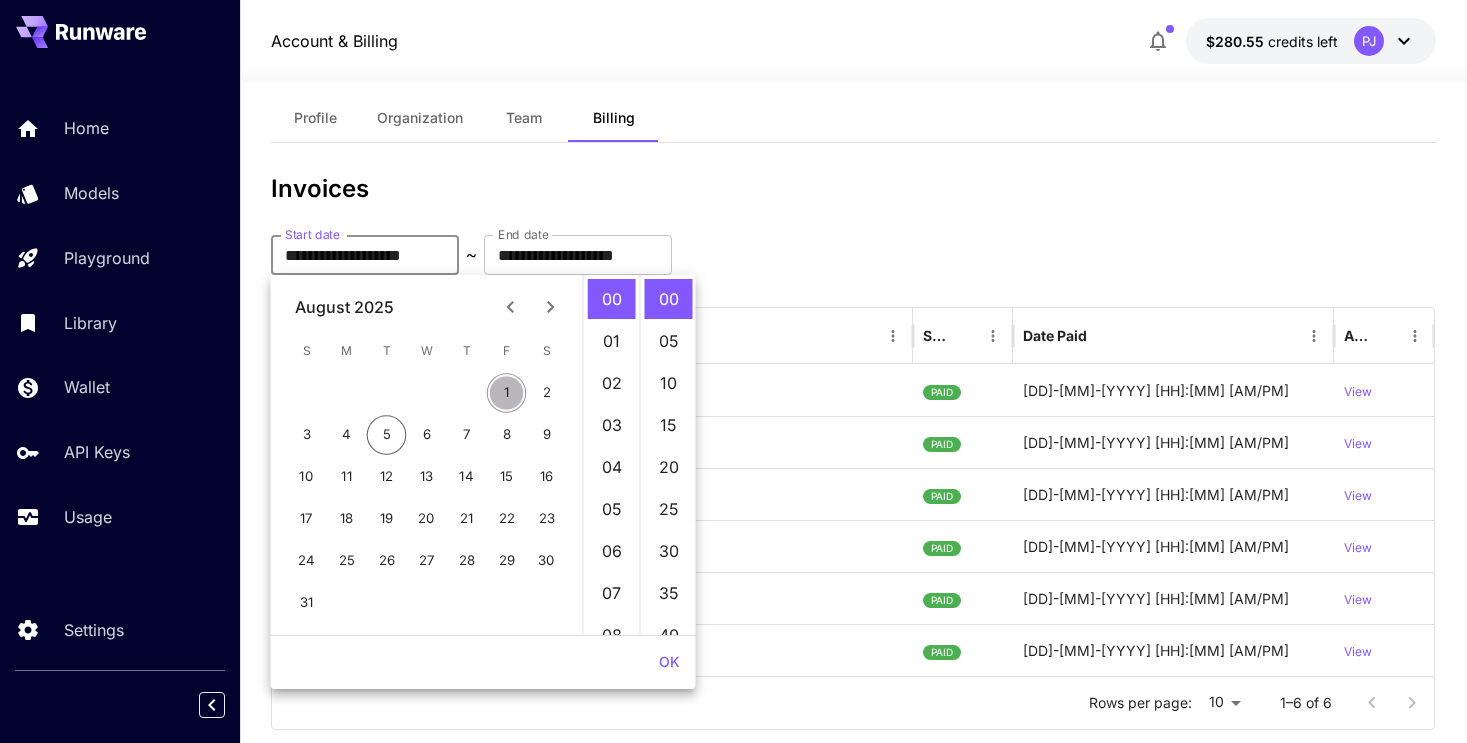 click on "1" at bounding box center [507, 393] 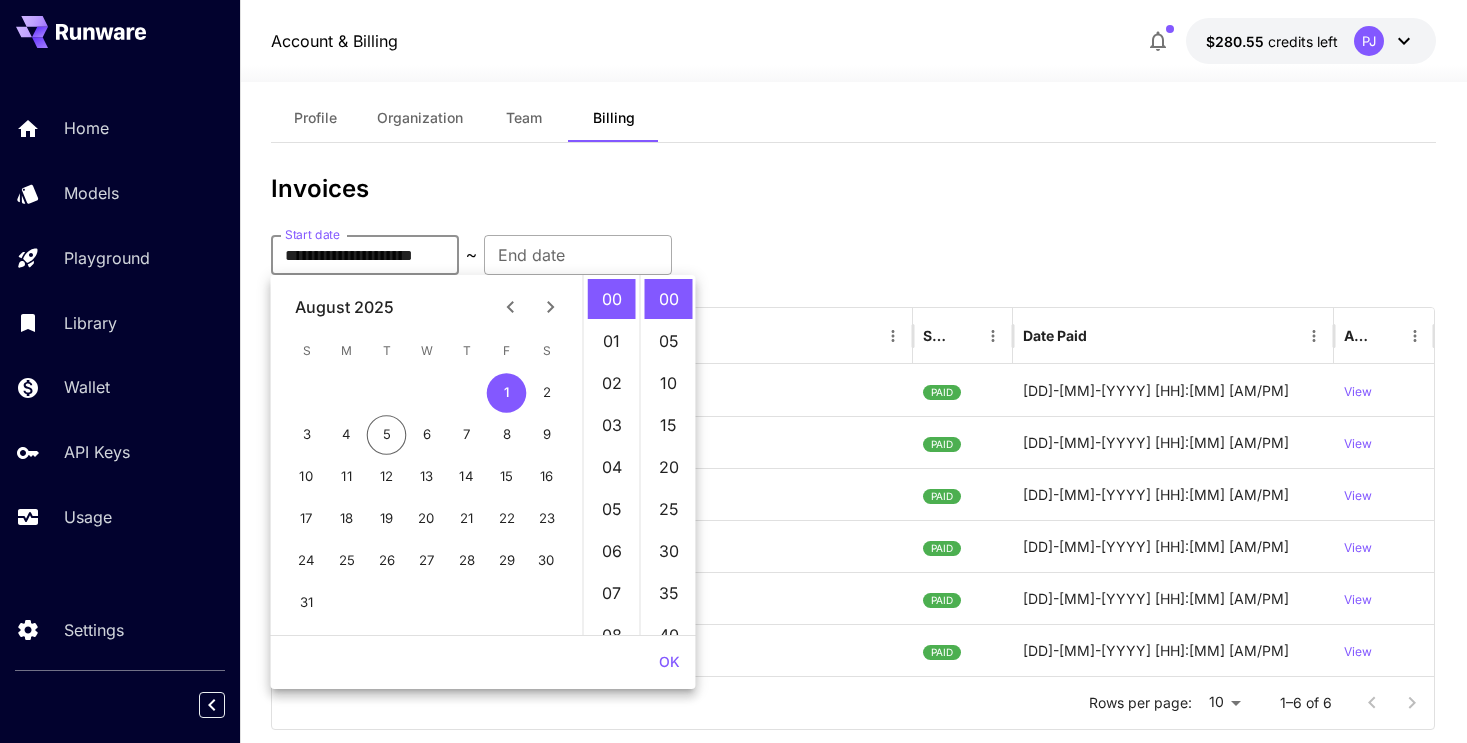type on "**********" 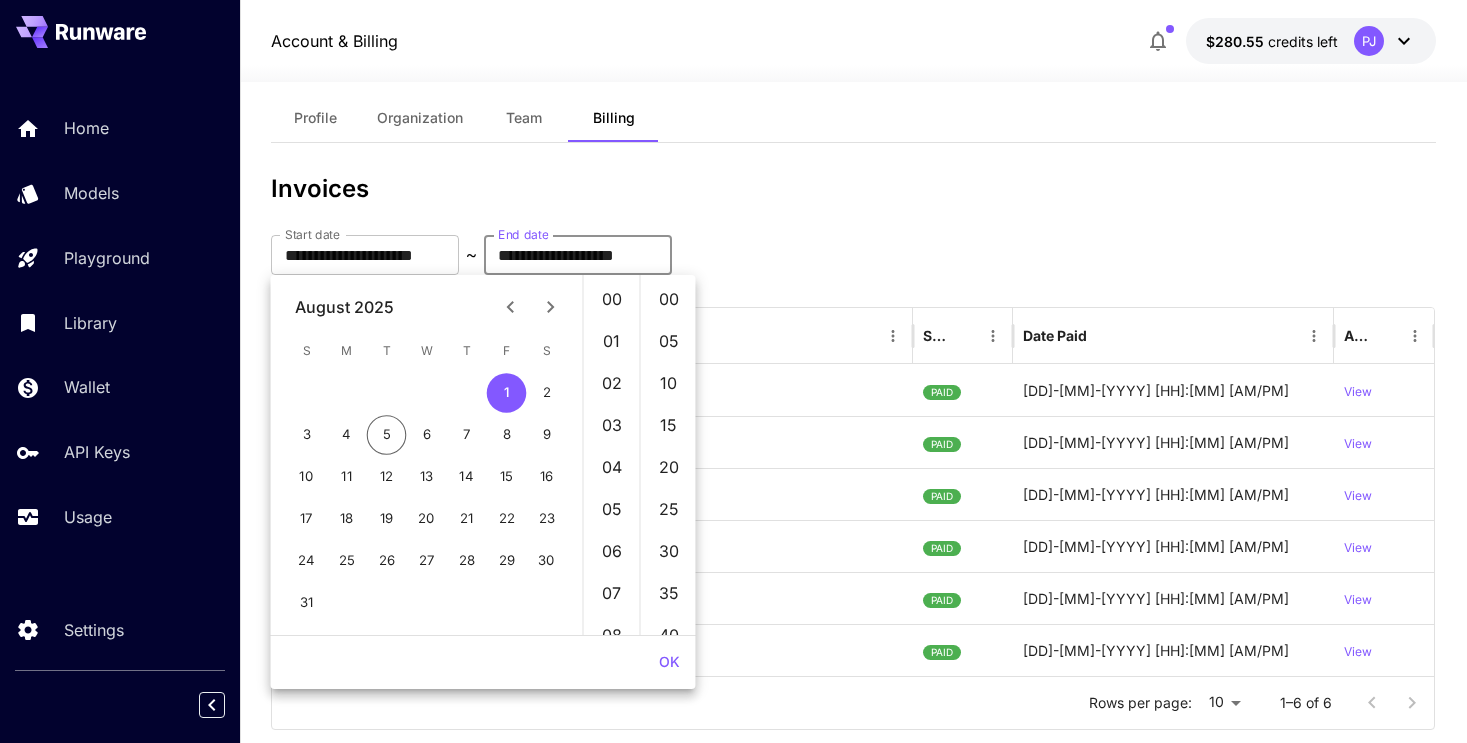 click on "**********" at bounding box center (578, 255) 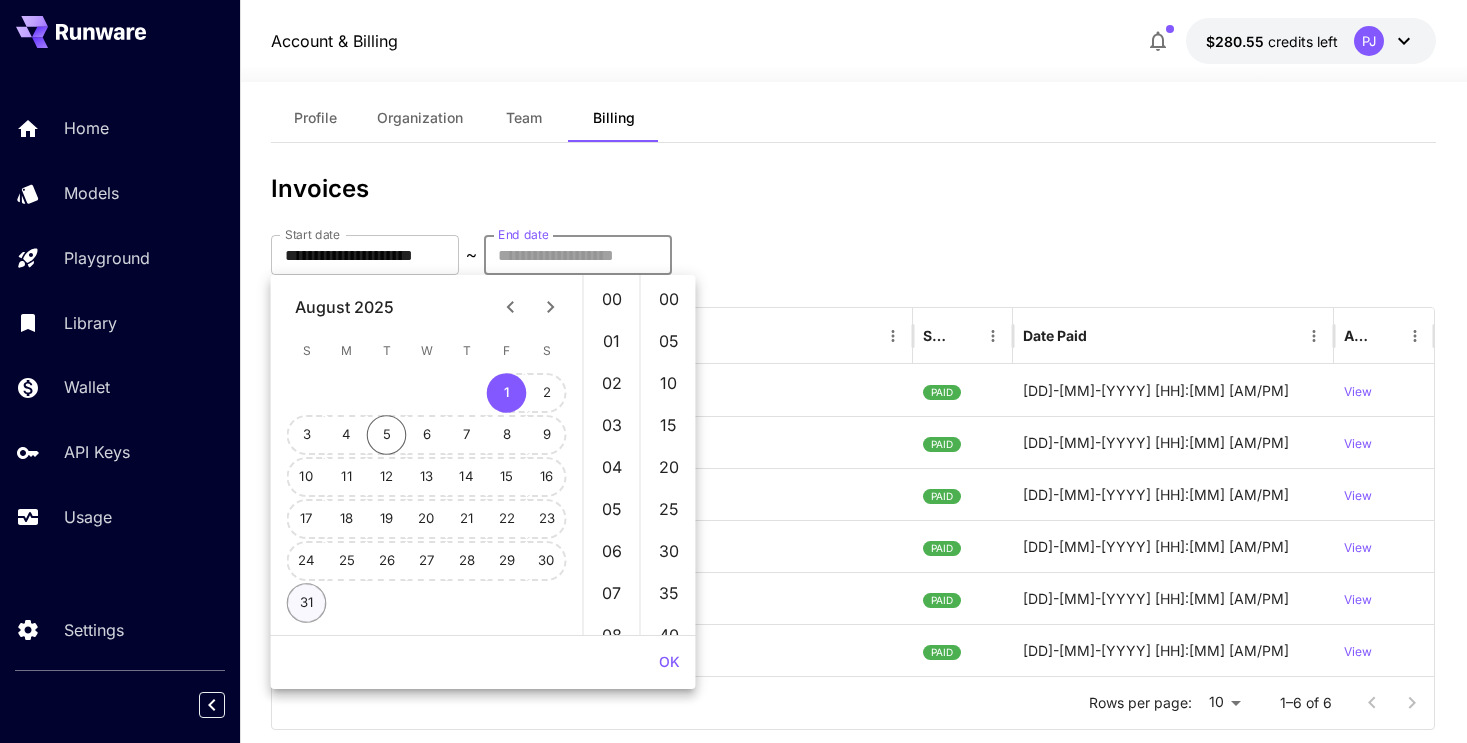 click on "31" at bounding box center [307, 603] 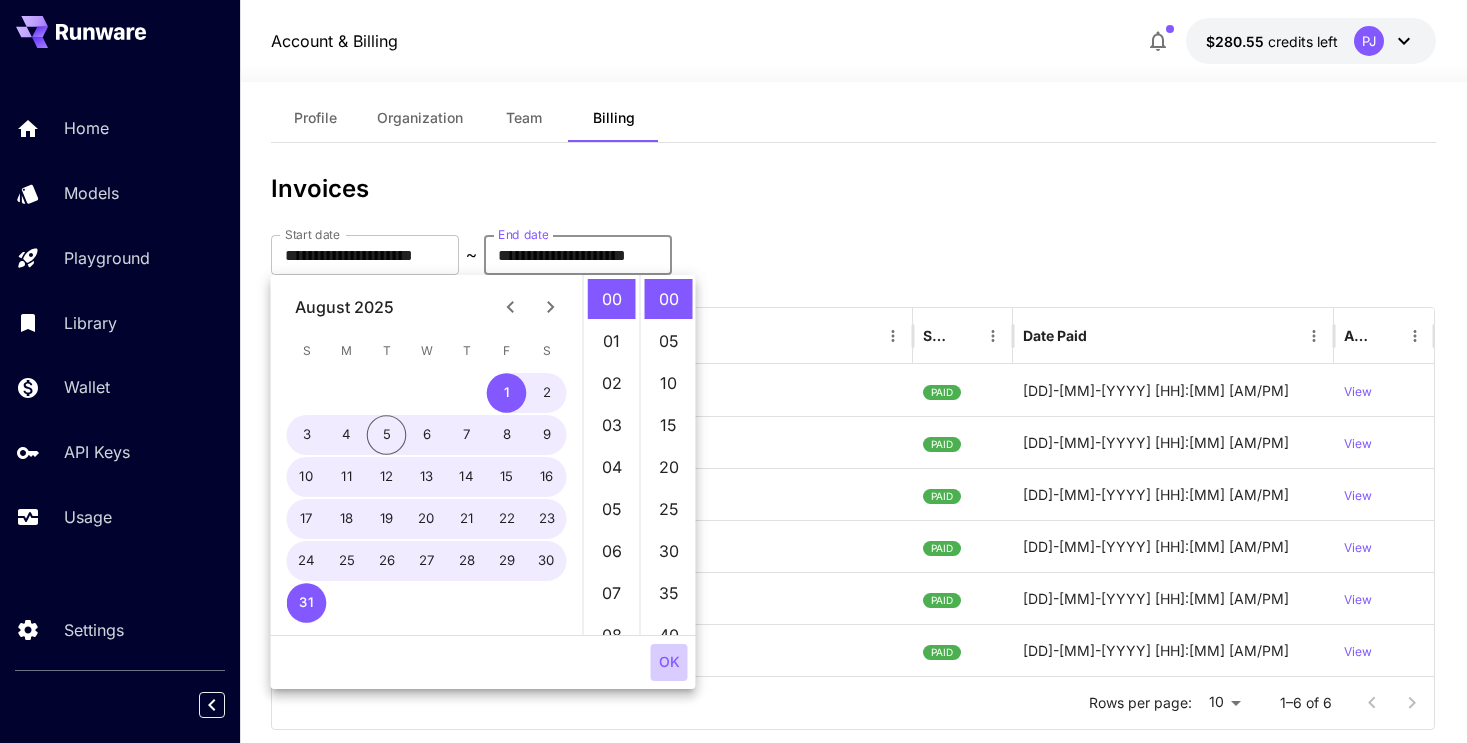 click on "OK" at bounding box center (669, 662) 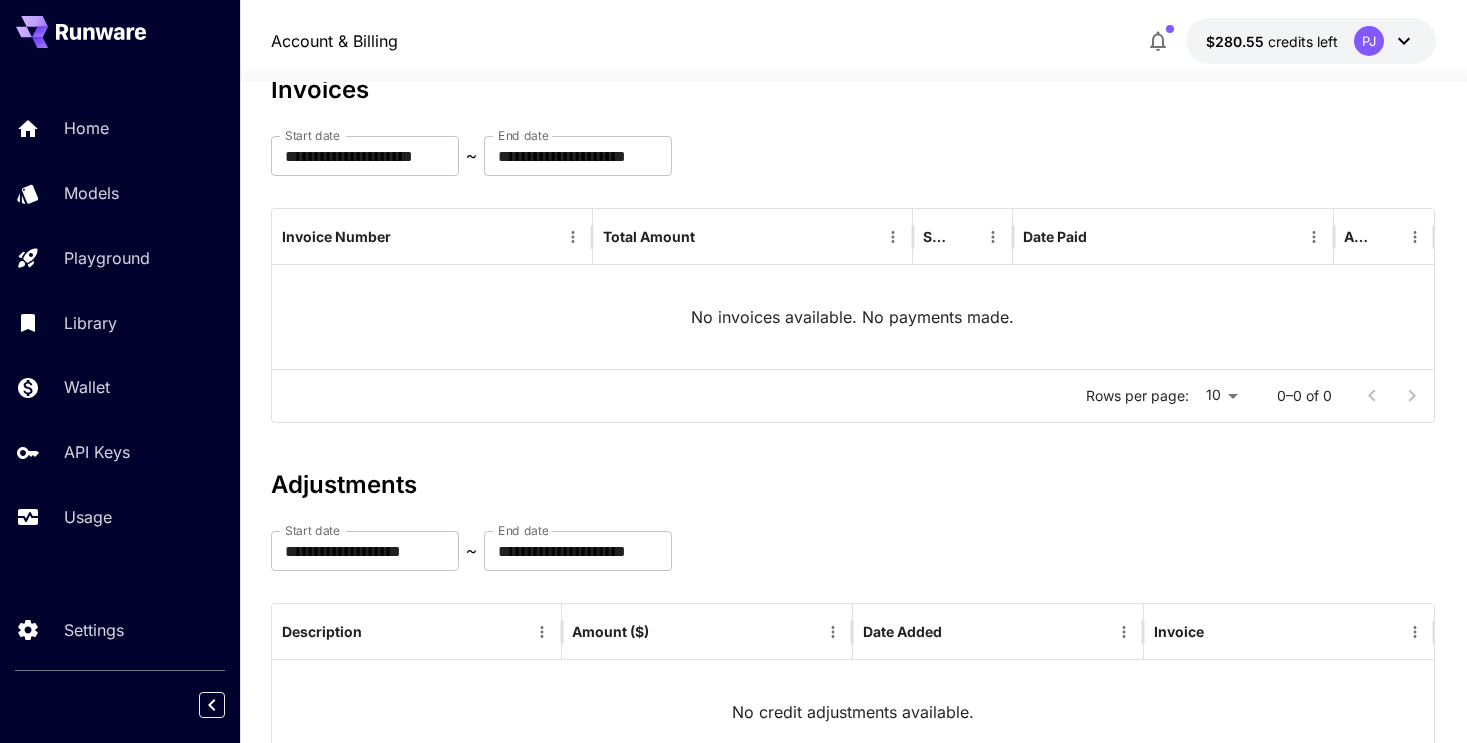 scroll, scrollTop: 266, scrollLeft: 0, axis: vertical 